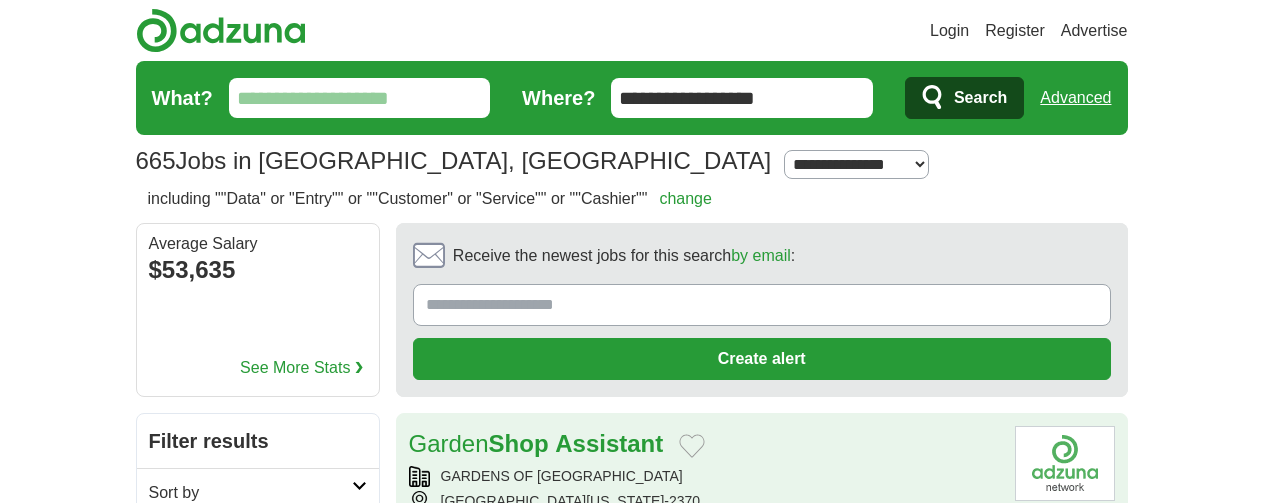 scroll, scrollTop: 0, scrollLeft: 0, axis: both 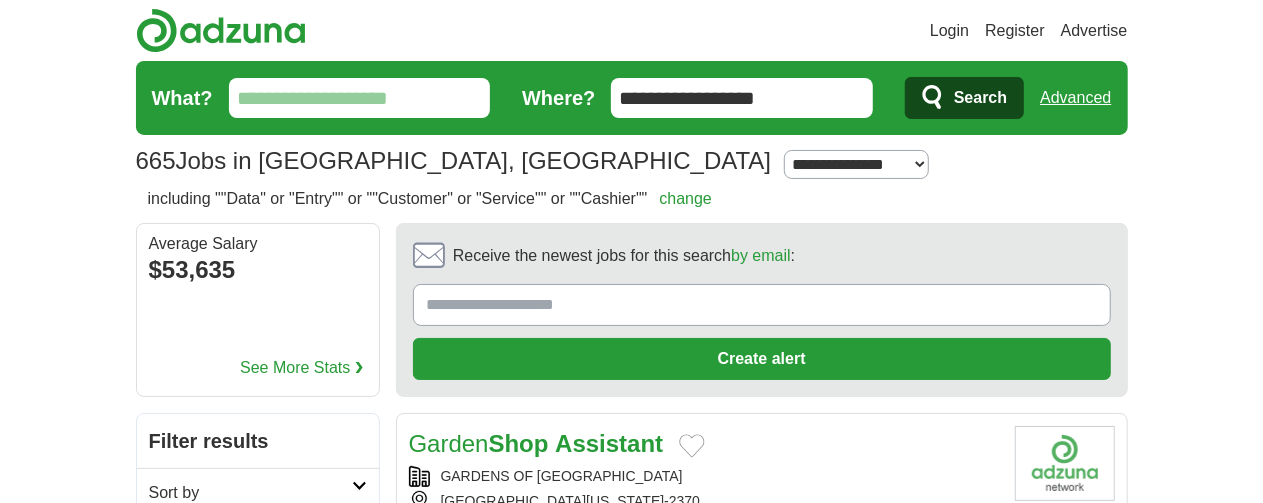click on "What?" at bounding box center [360, 98] 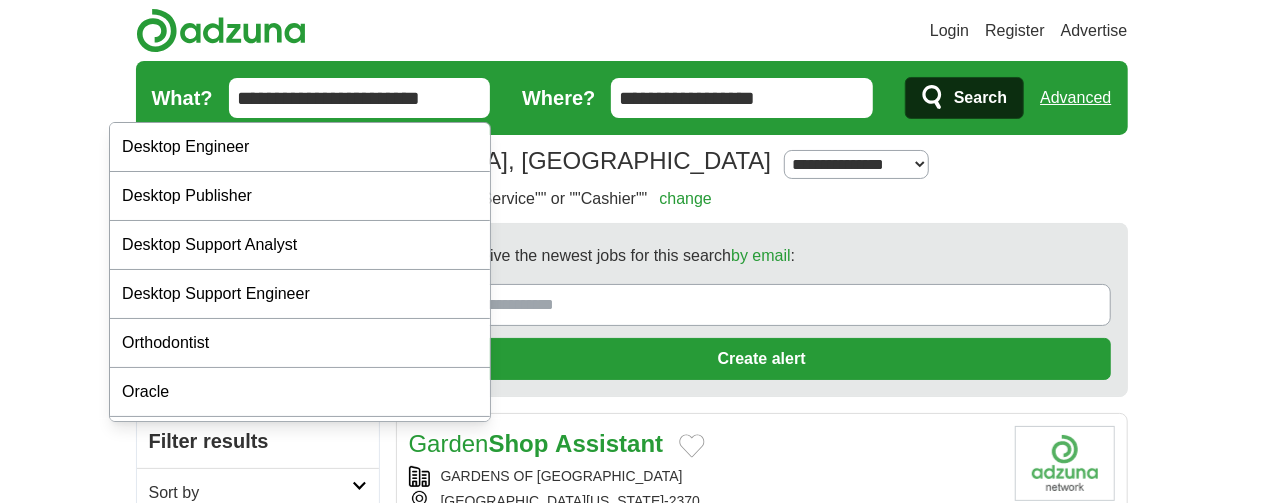 type on "**********" 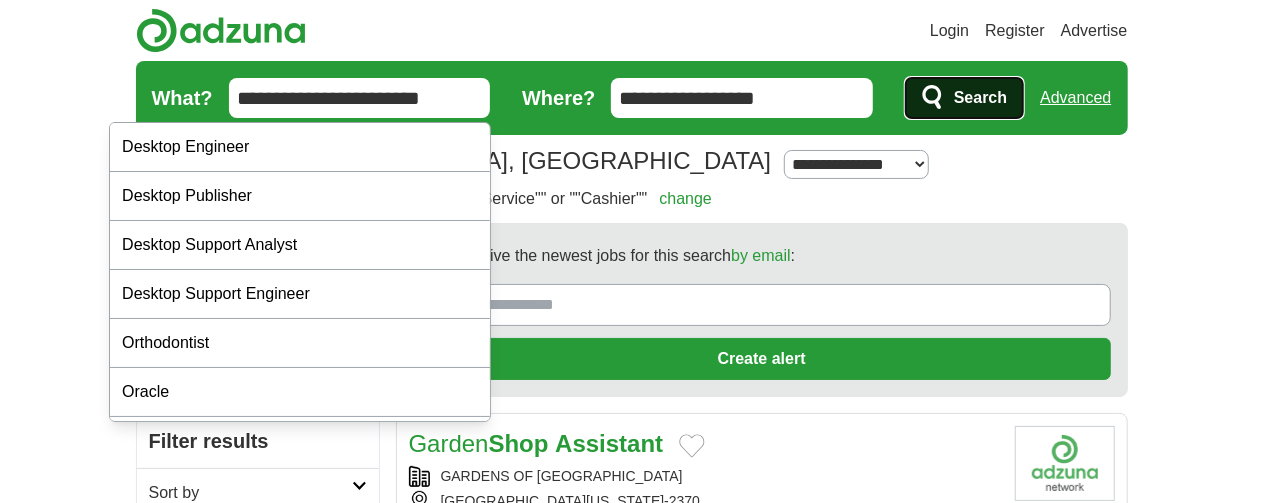 click on "Search" at bounding box center (980, 98) 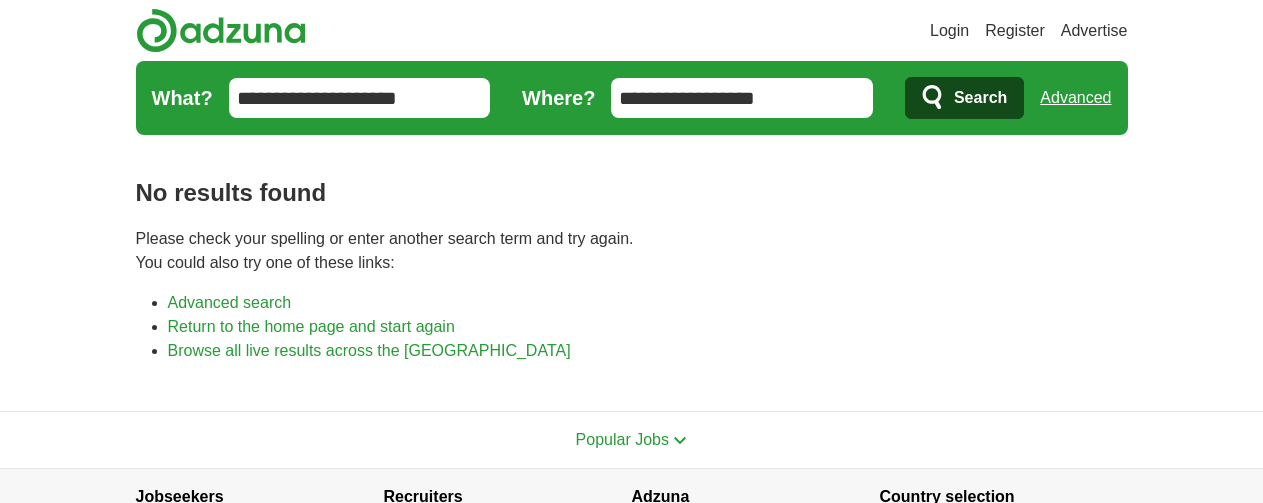 scroll, scrollTop: 0, scrollLeft: 0, axis: both 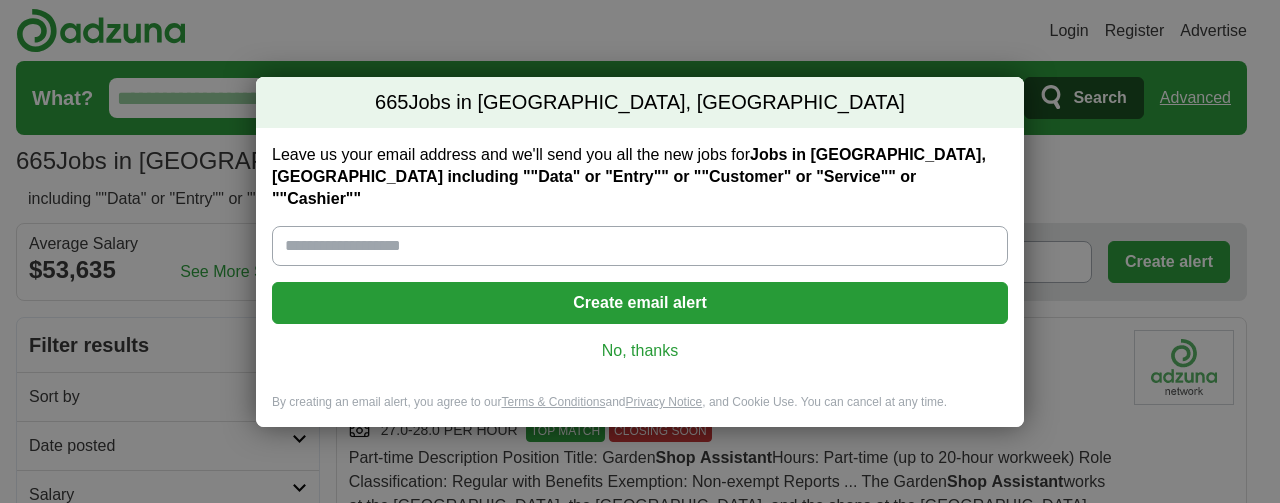 click on "Leave us your email address and we'll send you all the new jobs for  Jobs in [GEOGRAPHIC_DATA], [GEOGRAPHIC_DATA] including ""Data" or "Entry"" or ""Customer" or "Service"" or ""Cashier""" at bounding box center (640, 246) 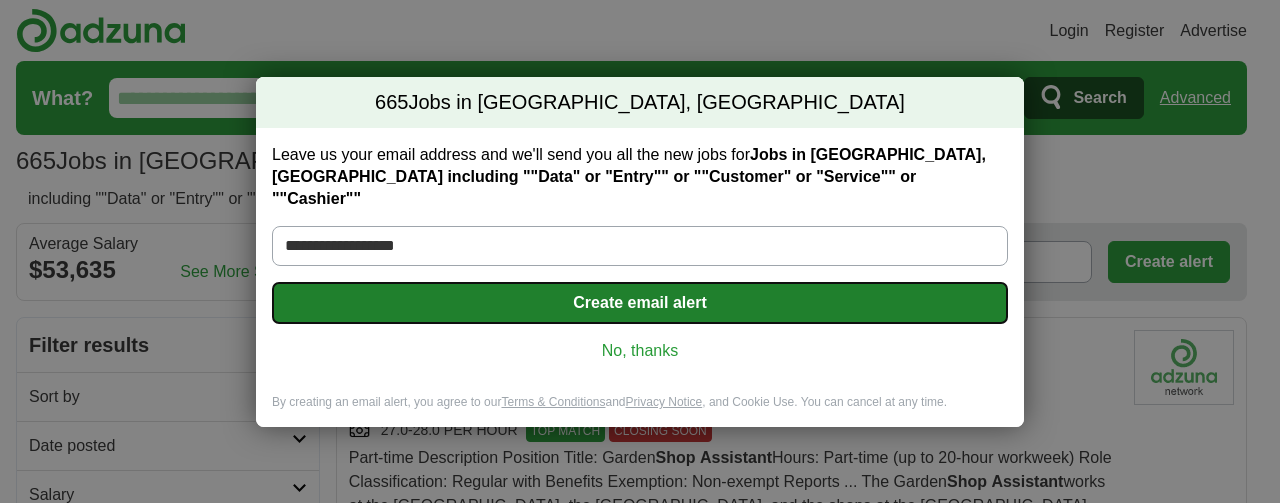 click on "Create email alert" at bounding box center (640, 303) 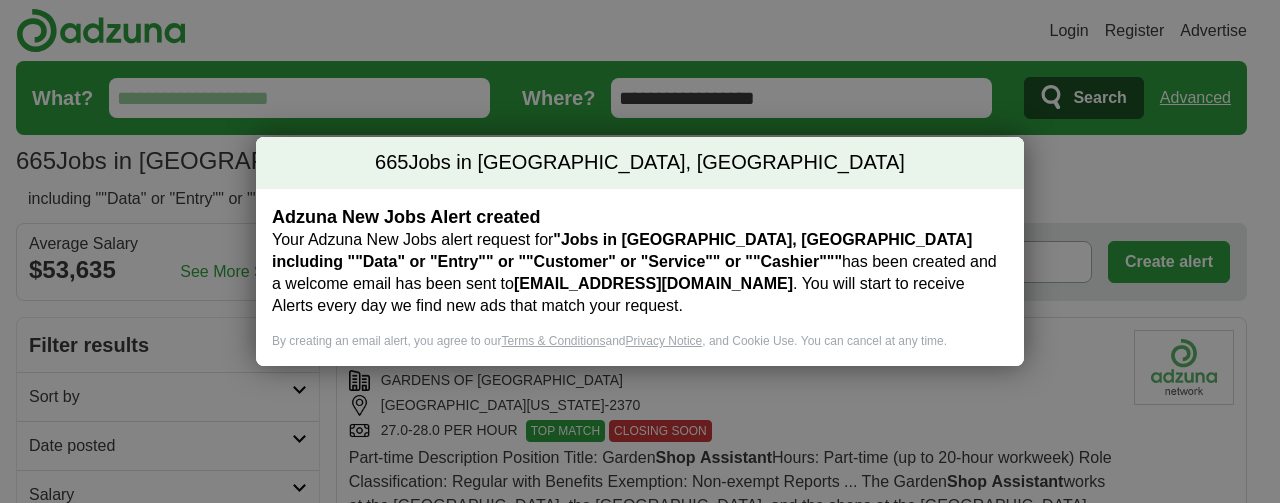 click on "665
Jobs in San Francisco, CA
Adzuna New Jobs Alert created
Your Adzuna New Jobs alert request for  "Jobs in San Francisco, CA including ""Data" or "Entry"" or ""Customer" or "Service"" or ""Cashier"""  has been created and a welcome email has been sent to  dyyuen06@yahoo.com . You will start to receive Alerts every day we find new ads that match your request.
By creating an email alert, you agree to our  Terms & Conditions  and  Privacy Notice , and Cookie Use. You can cancel at any time.
Loading..." at bounding box center (640, 251) 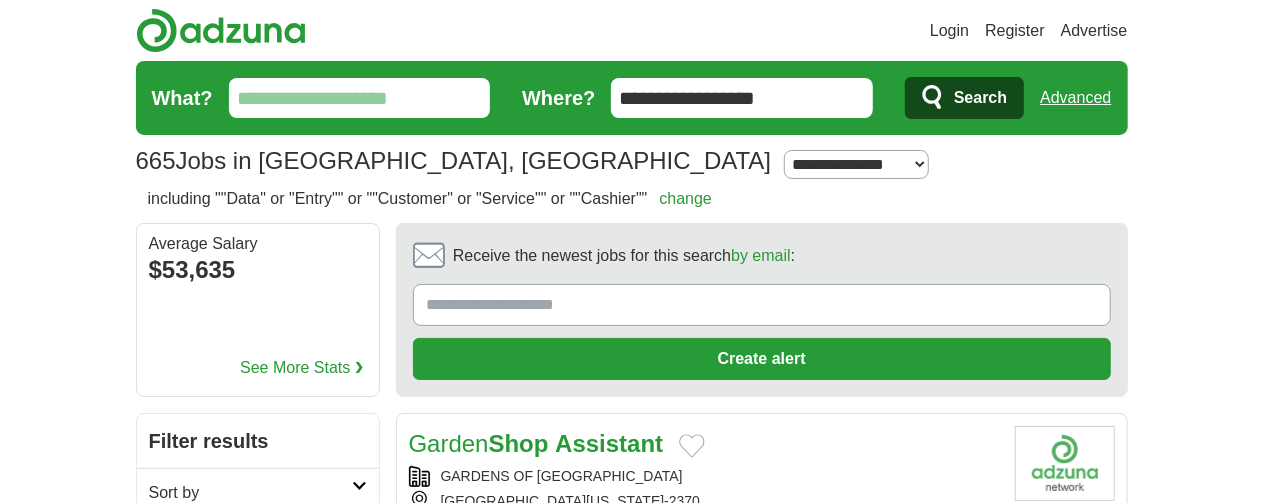 click on "What?" at bounding box center [360, 98] 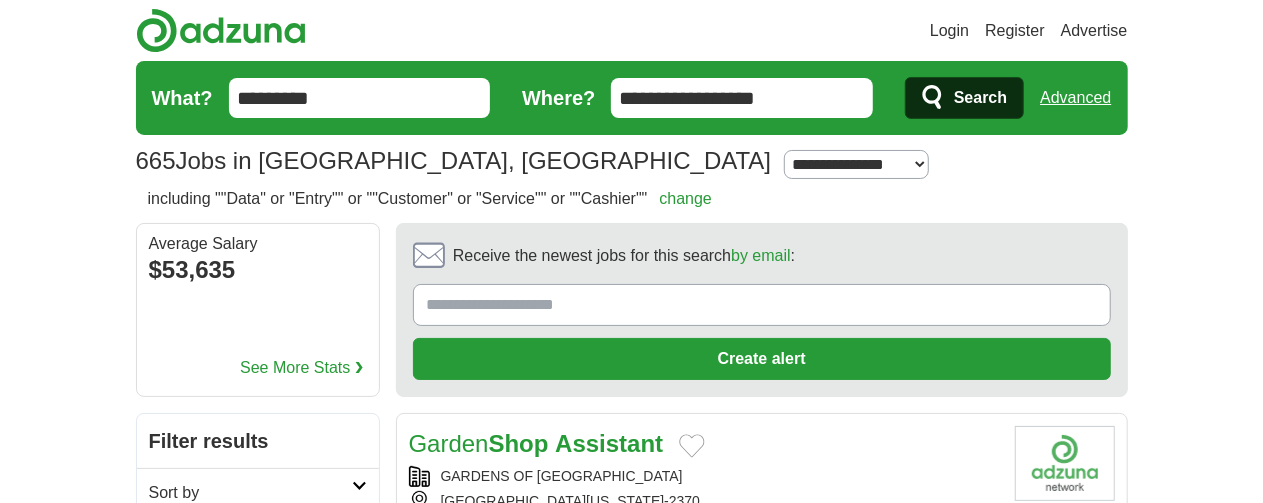 type on "*********" 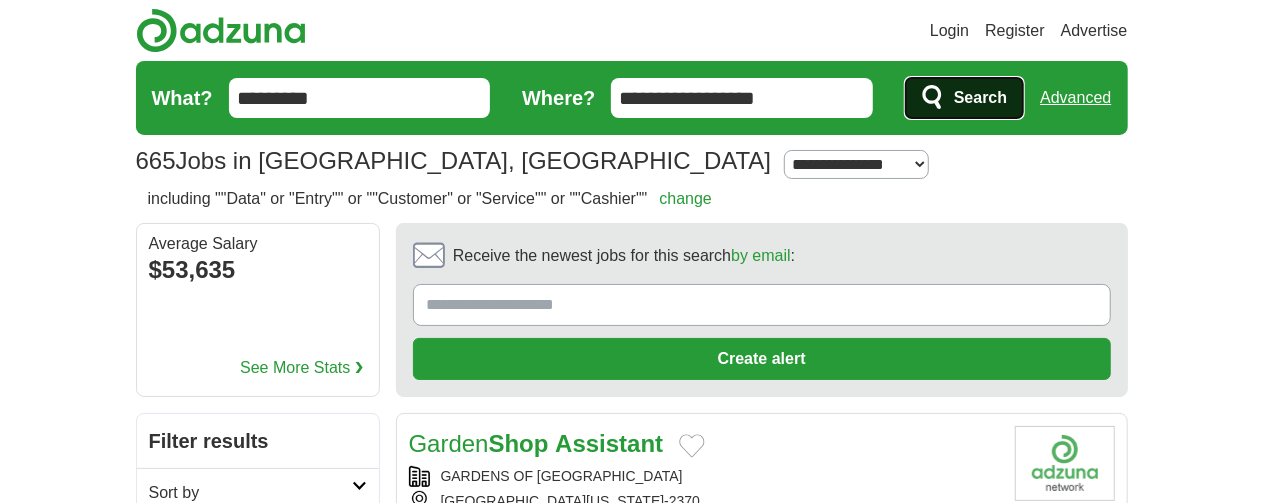 click 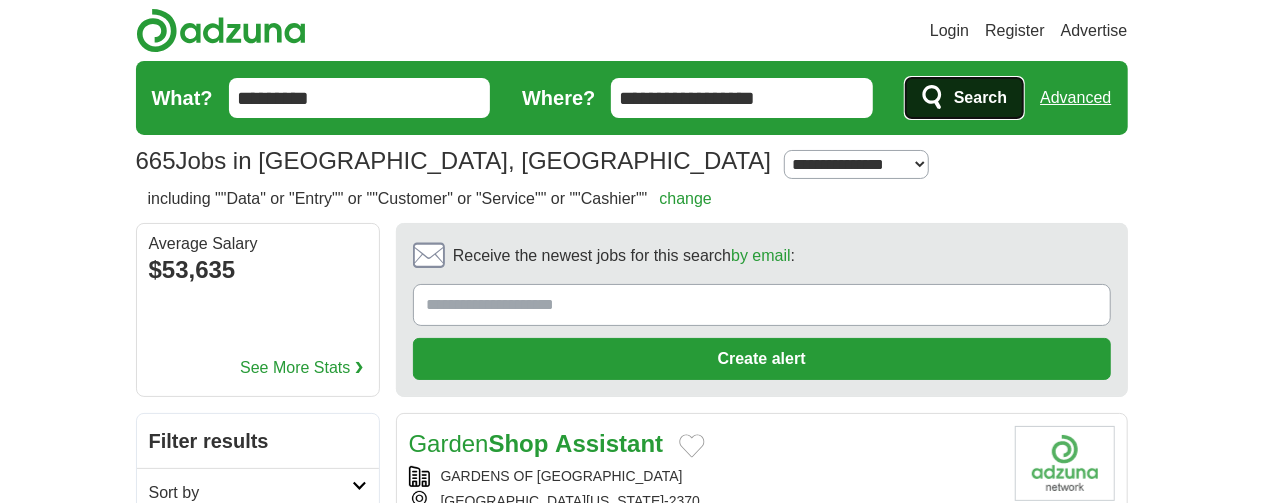 click on "Search" at bounding box center [980, 98] 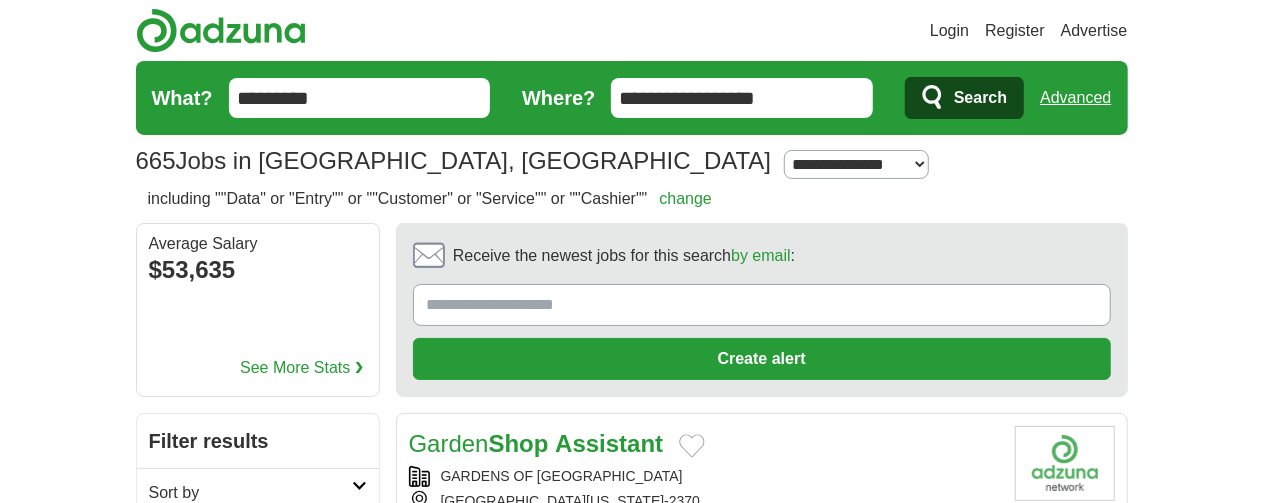 click on "**********" at bounding box center [856, 164] 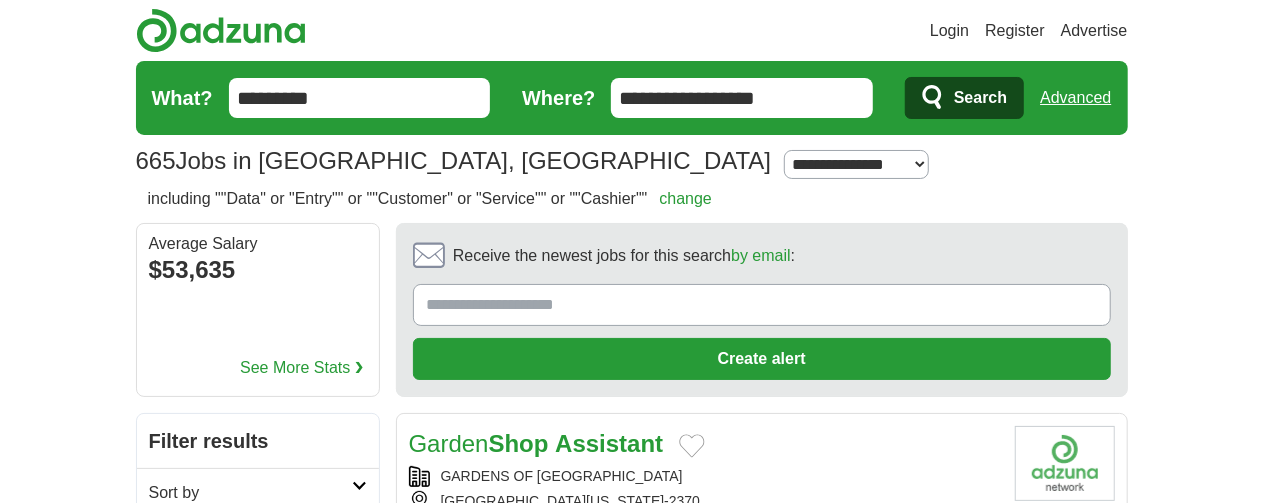 click on "**********" at bounding box center (856, 164) 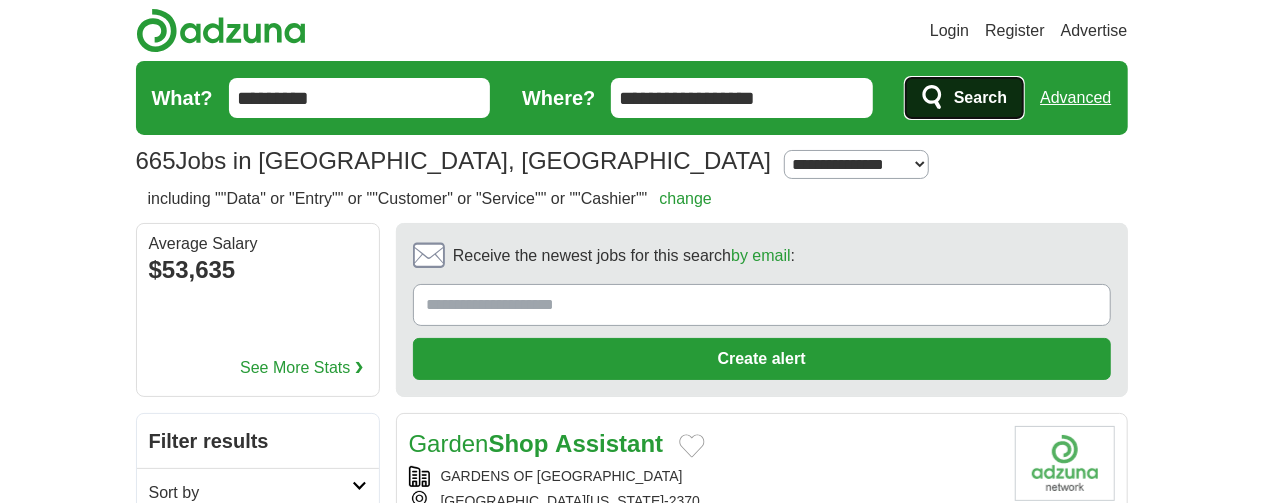 click on "Search" at bounding box center [980, 98] 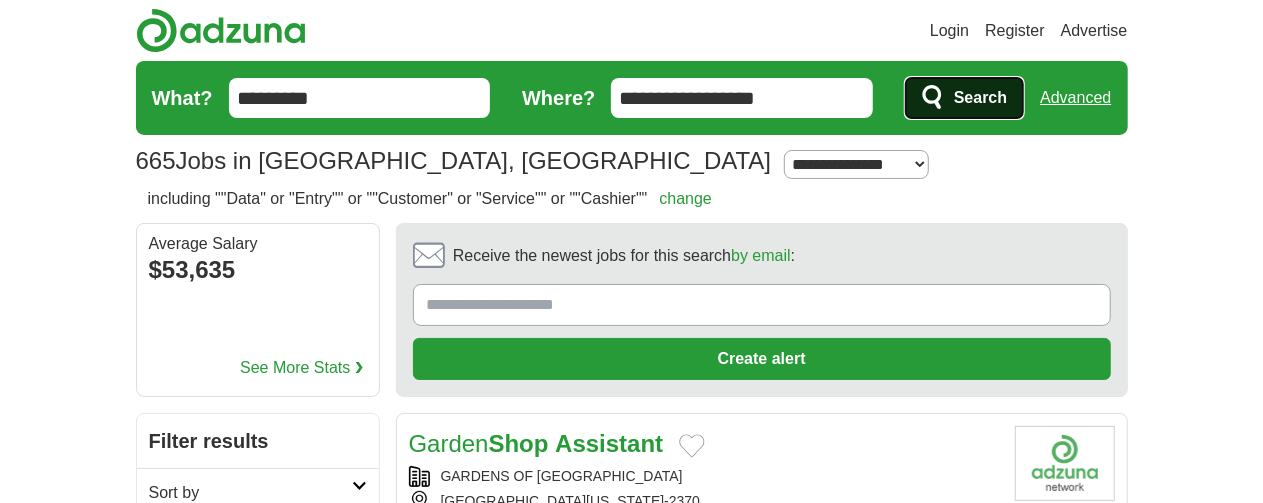click on "Search" at bounding box center (980, 98) 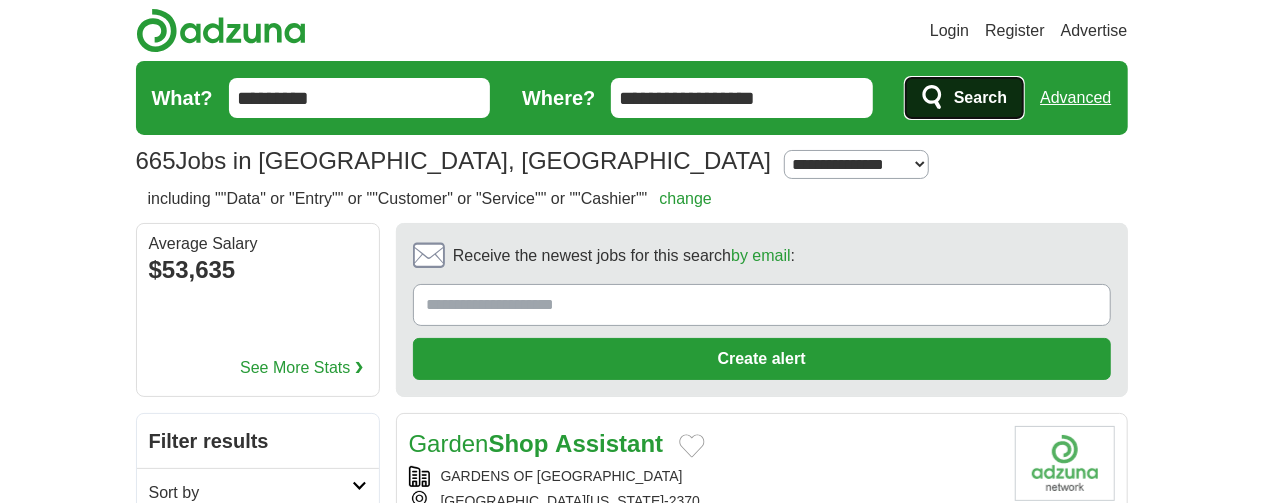 click on "Search" at bounding box center [980, 98] 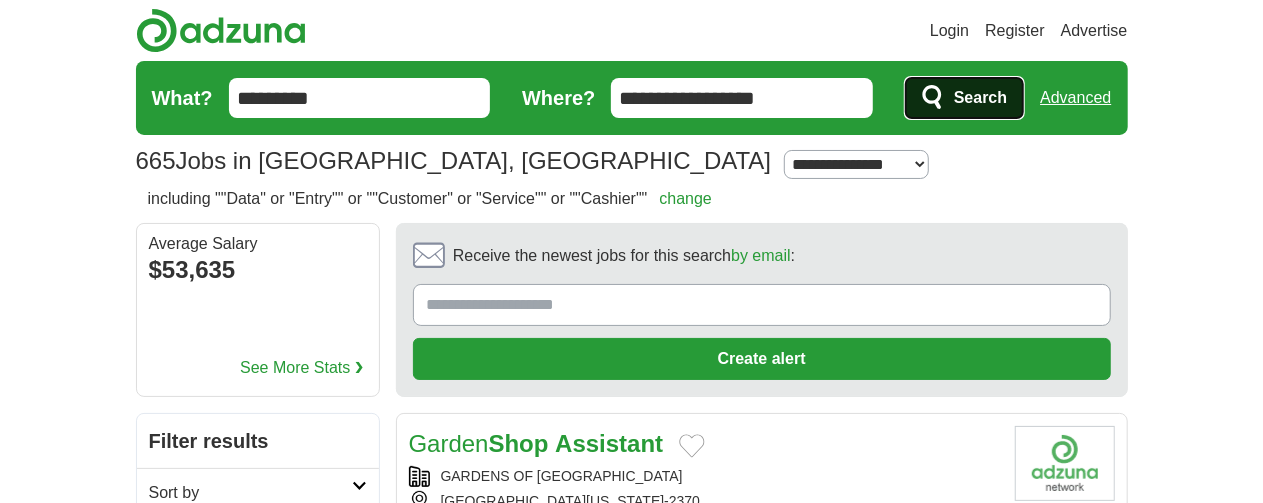 click 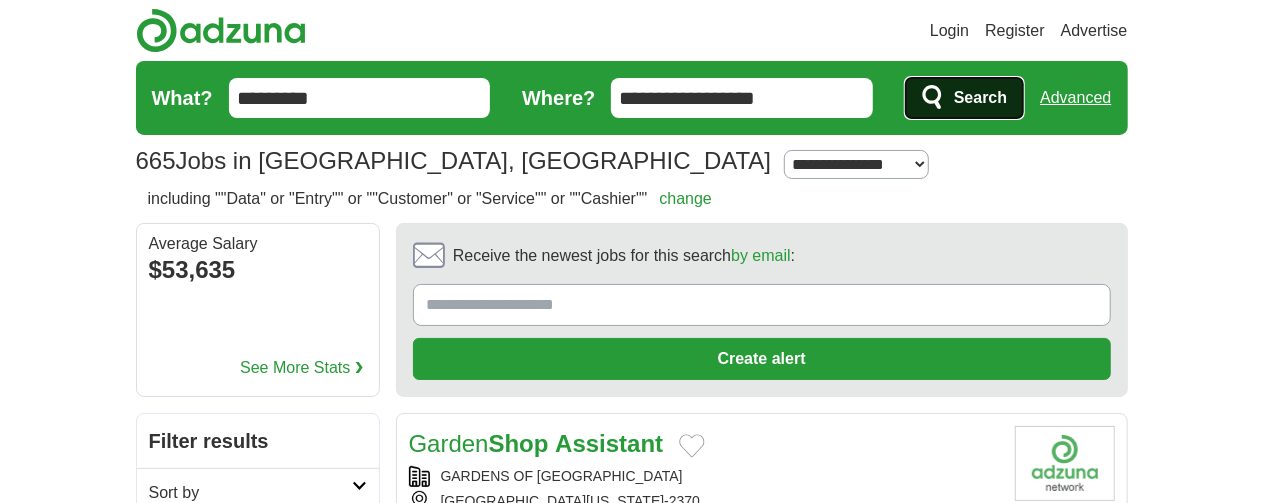 click 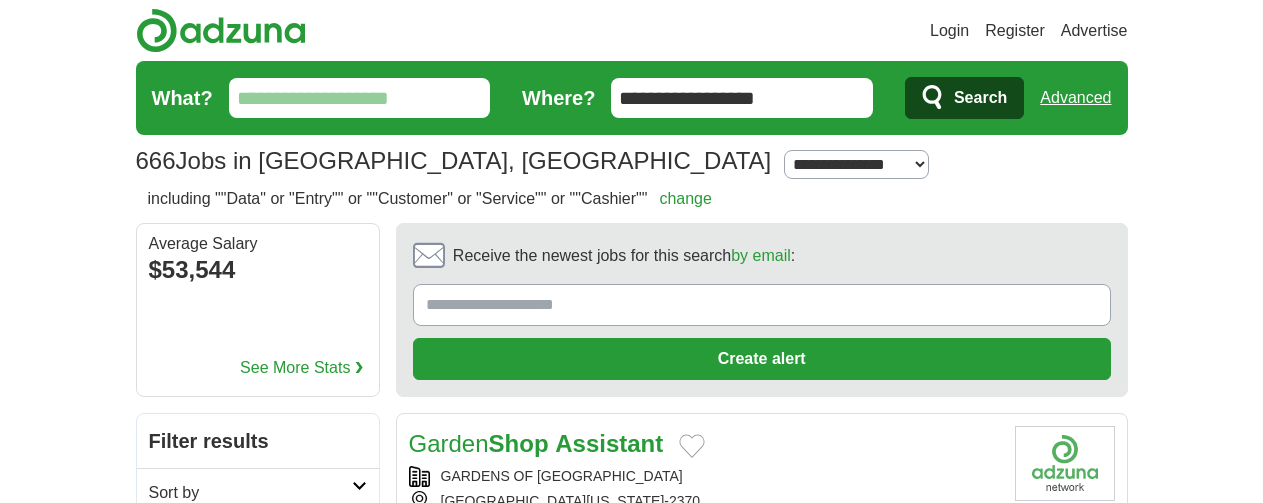 scroll, scrollTop: 0, scrollLeft: 0, axis: both 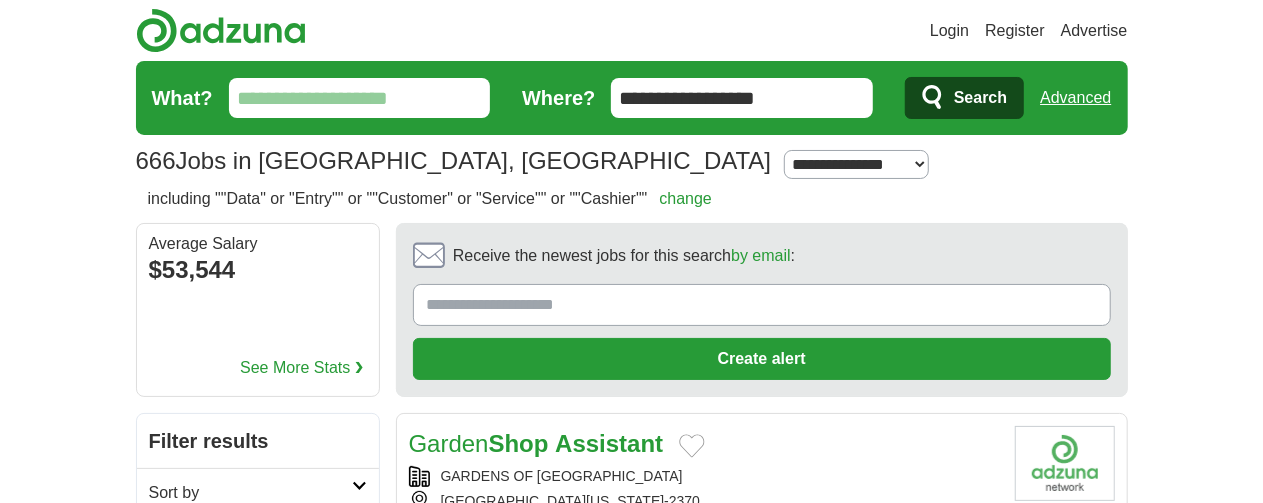 click on "What?" at bounding box center [360, 98] 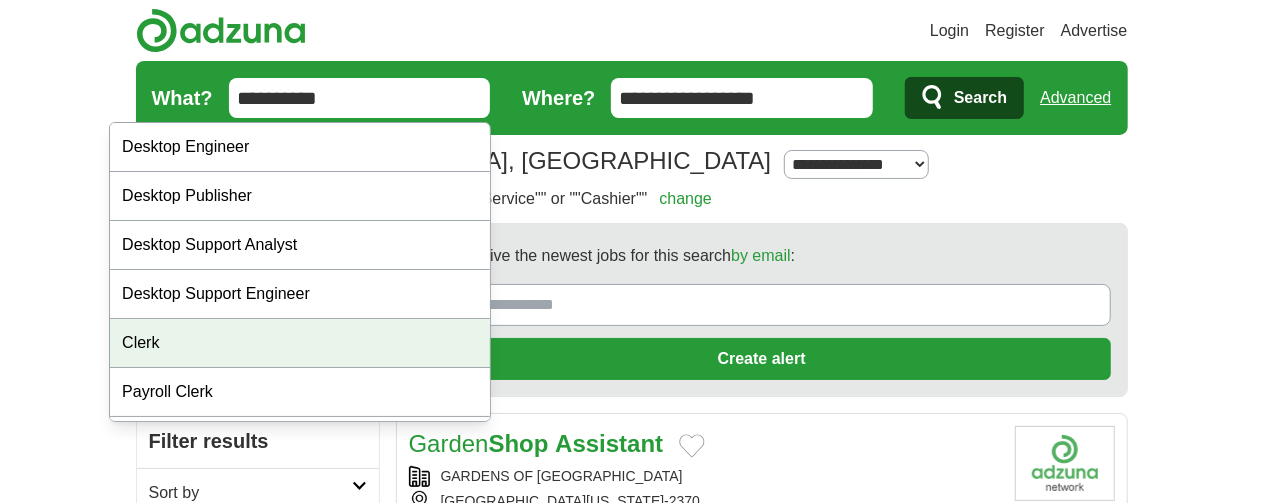 click on "Clerk" at bounding box center (300, 343) 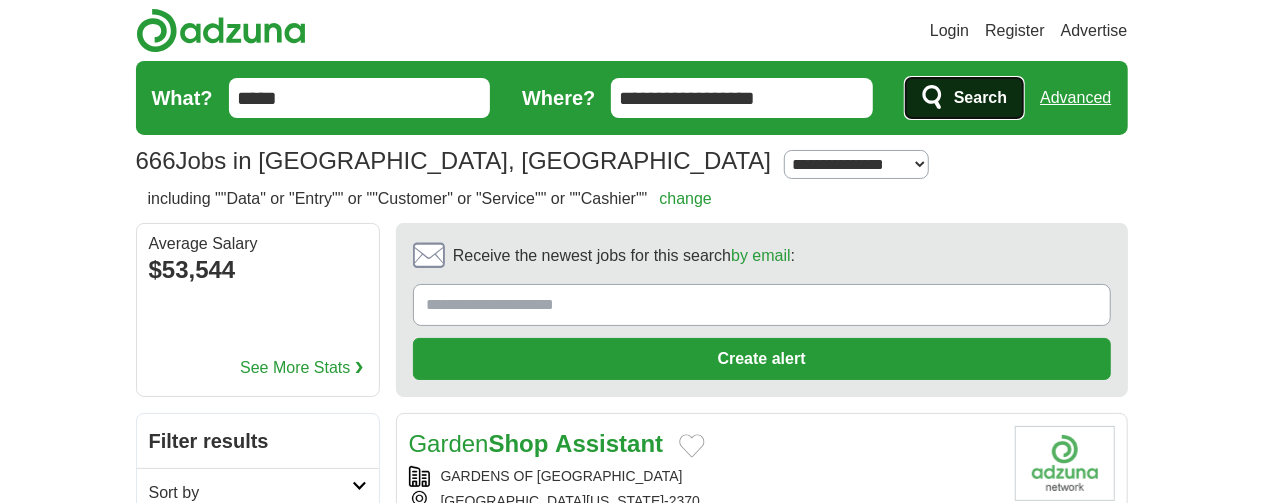 click on "Search" at bounding box center [980, 98] 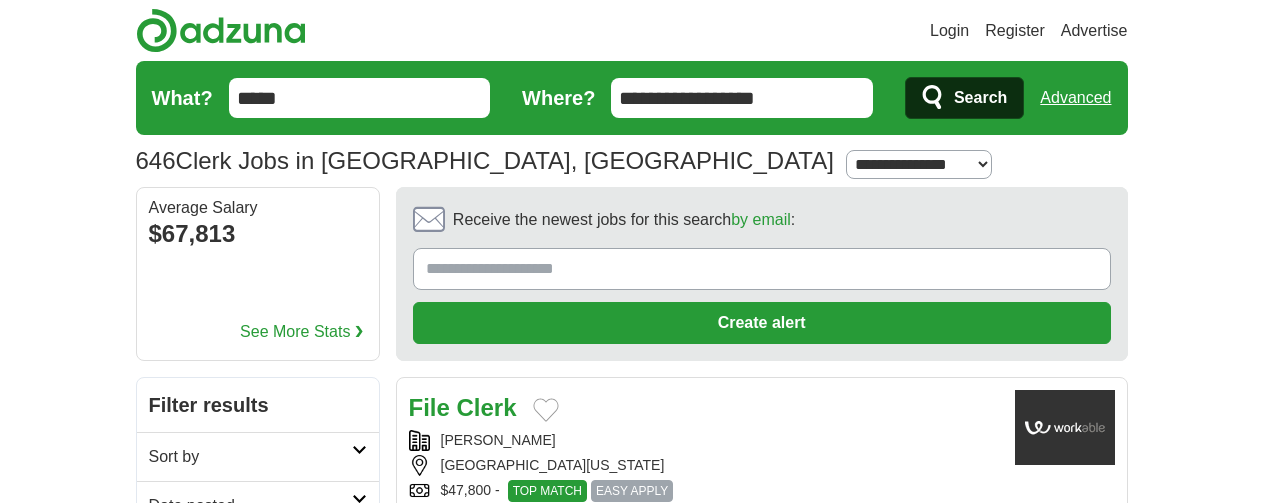 scroll, scrollTop: 0, scrollLeft: 0, axis: both 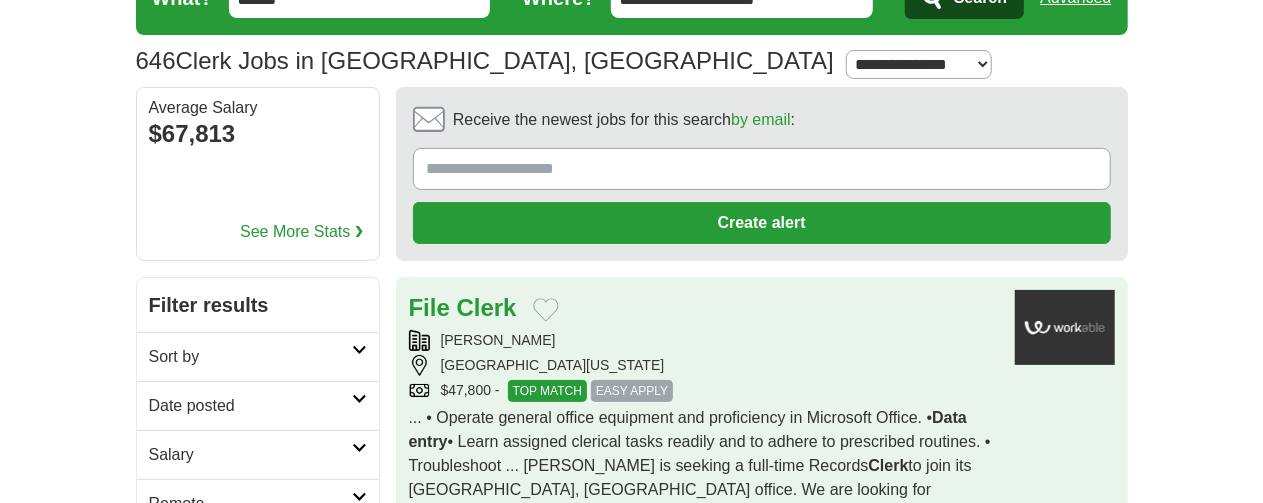 click on "More details ❯" at bounding box center (459, 538) 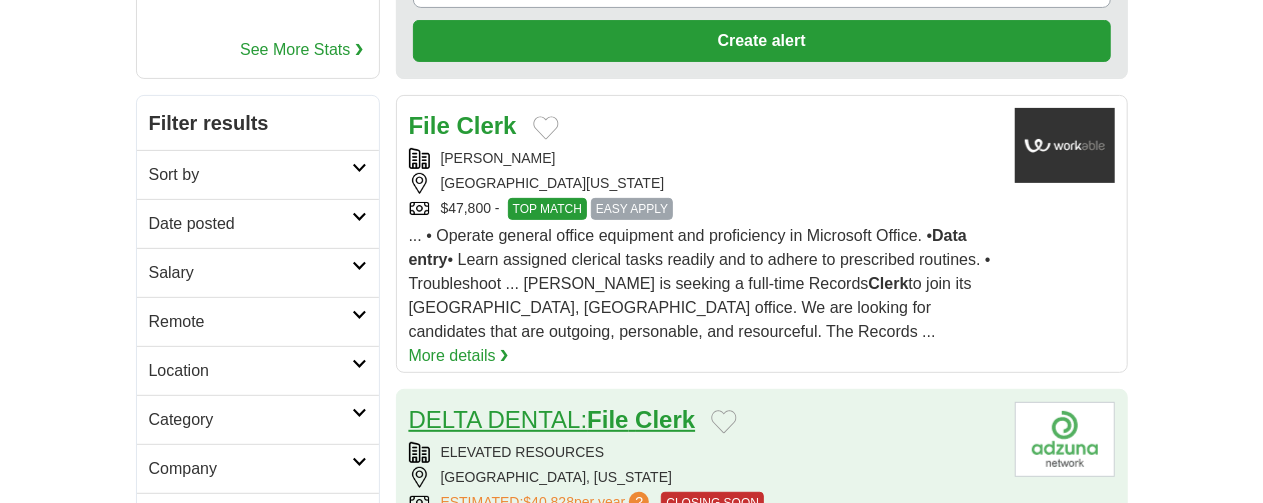 scroll, scrollTop: 300, scrollLeft: 0, axis: vertical 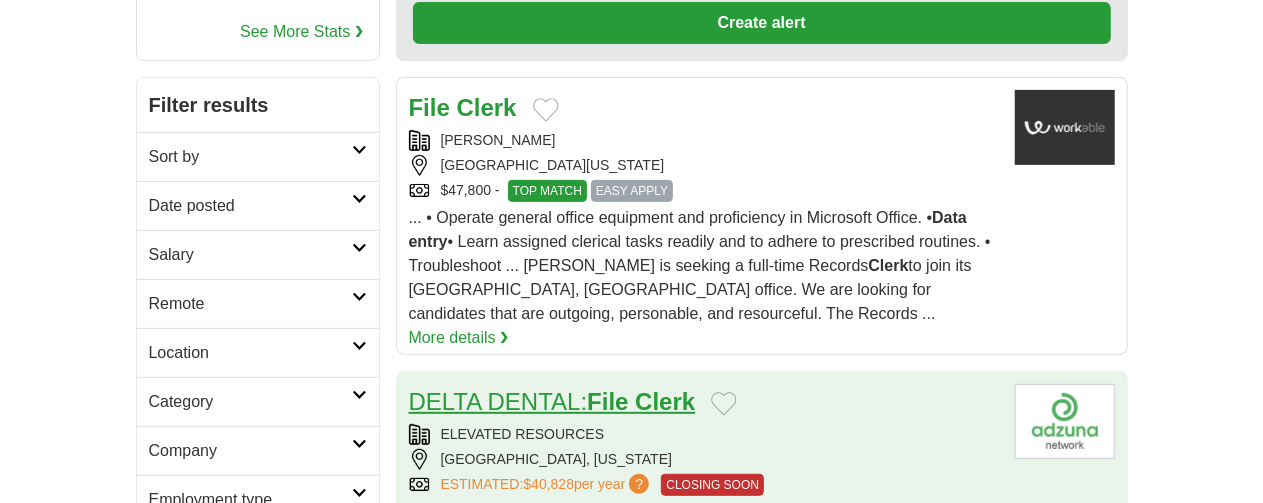 click on "DELTA DENTAL:  File   Clerk" at bounding box center (552, 401) 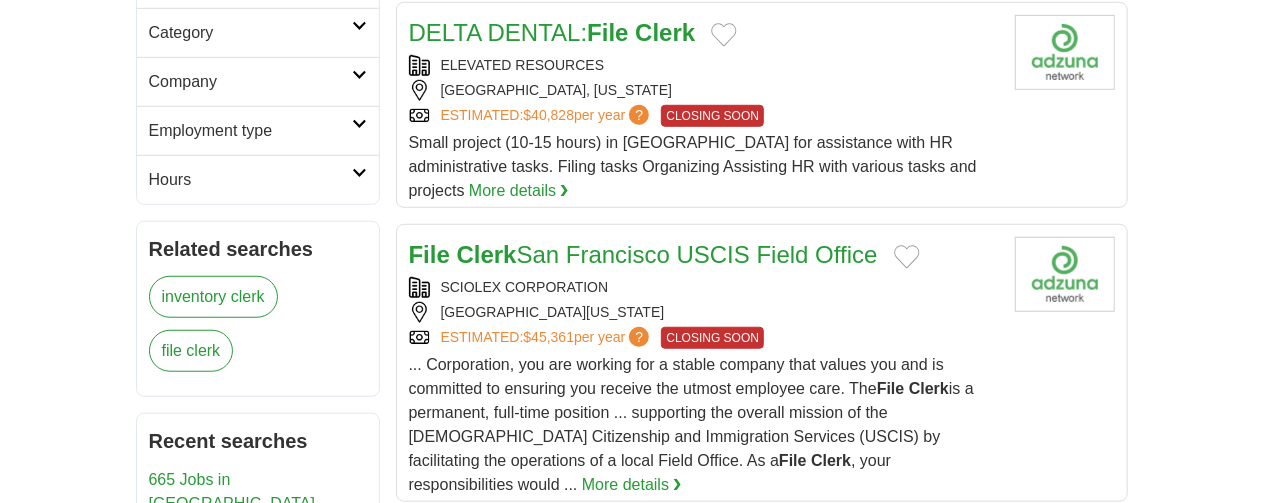 scroll, scrollTop: 800, scrollLeft: 0, axis: vertical 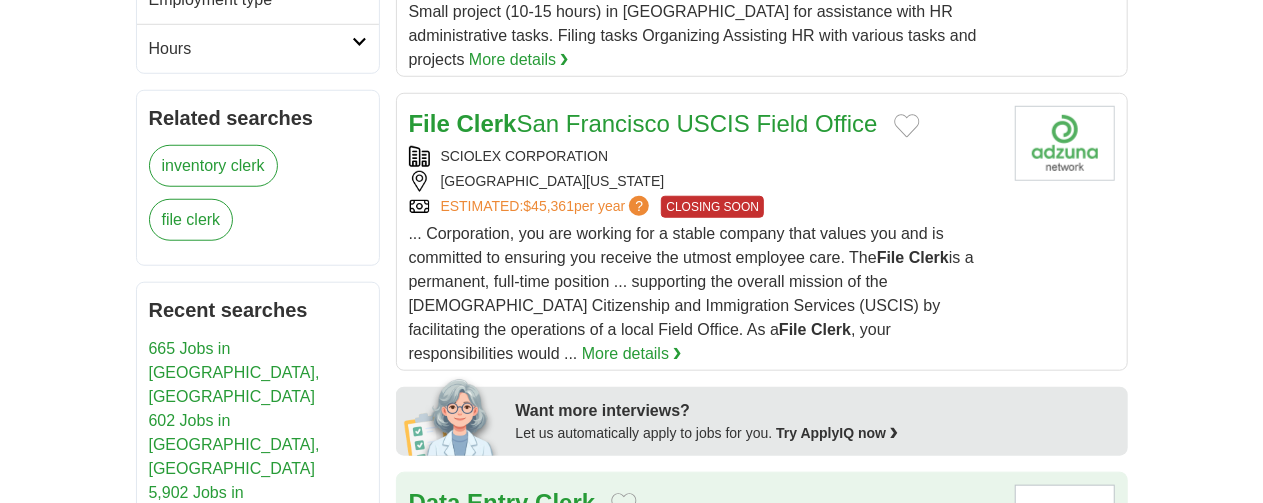click on "[GEOGRAPHIC_DATA][US_STATE]" at bounding box center (704, 560) 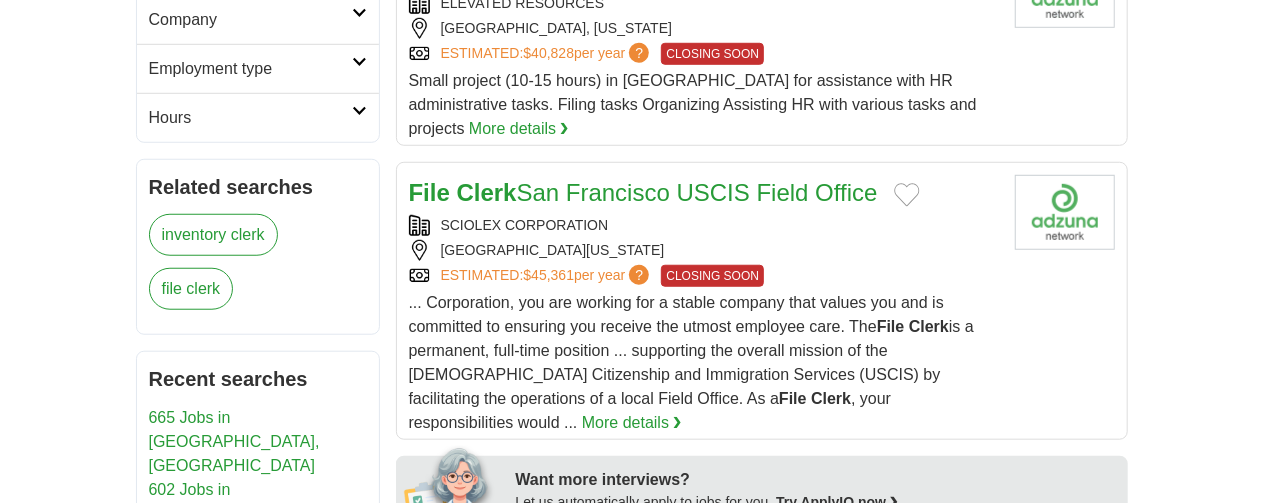 scroll, scrollTop: 700, scrollLeft: 0, axis: vertical 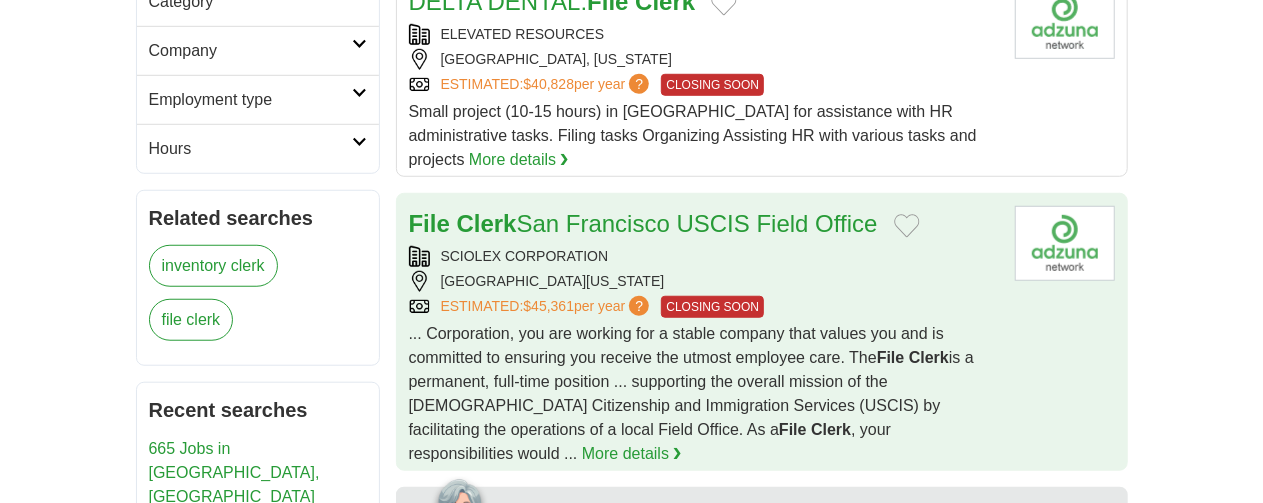 click on "SCIOLEX CORPORATION" at bounding box center (704, 256) 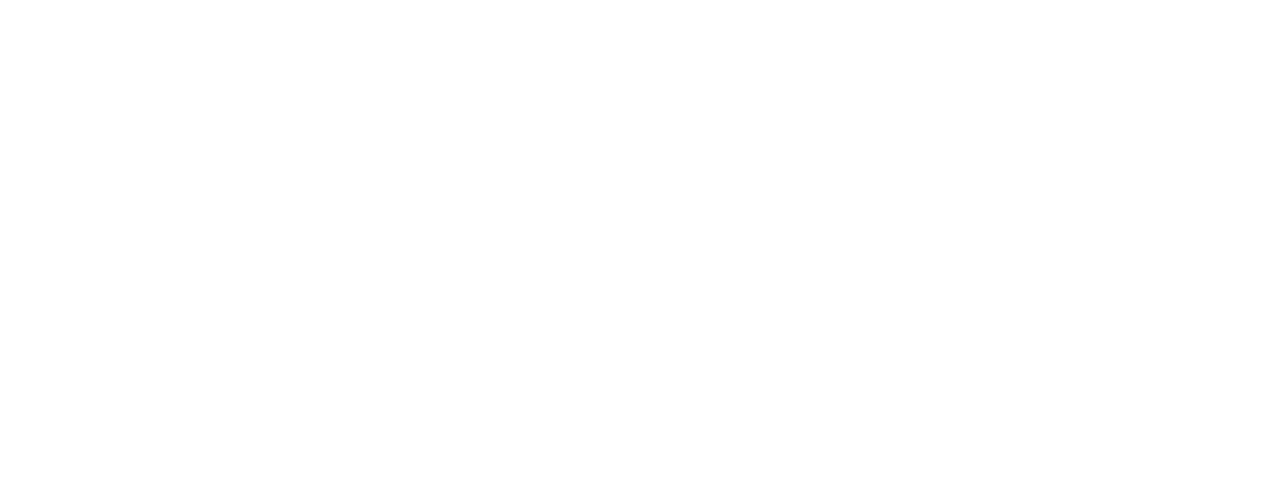 scroll, scrollTop: 4000, scrollLeft: 0, axis: vertical 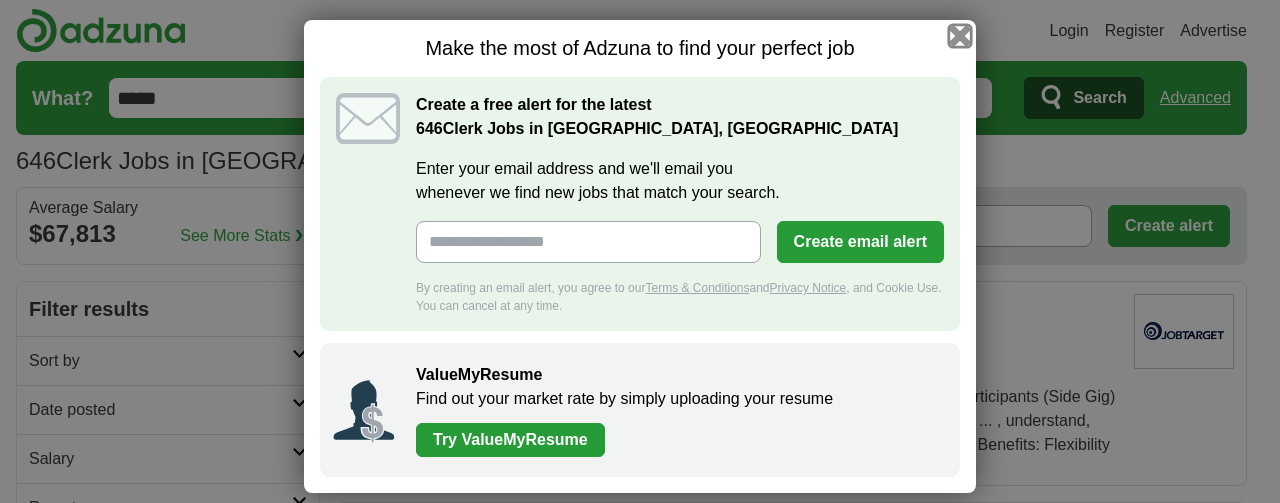 click at bounding box center [960, 36] 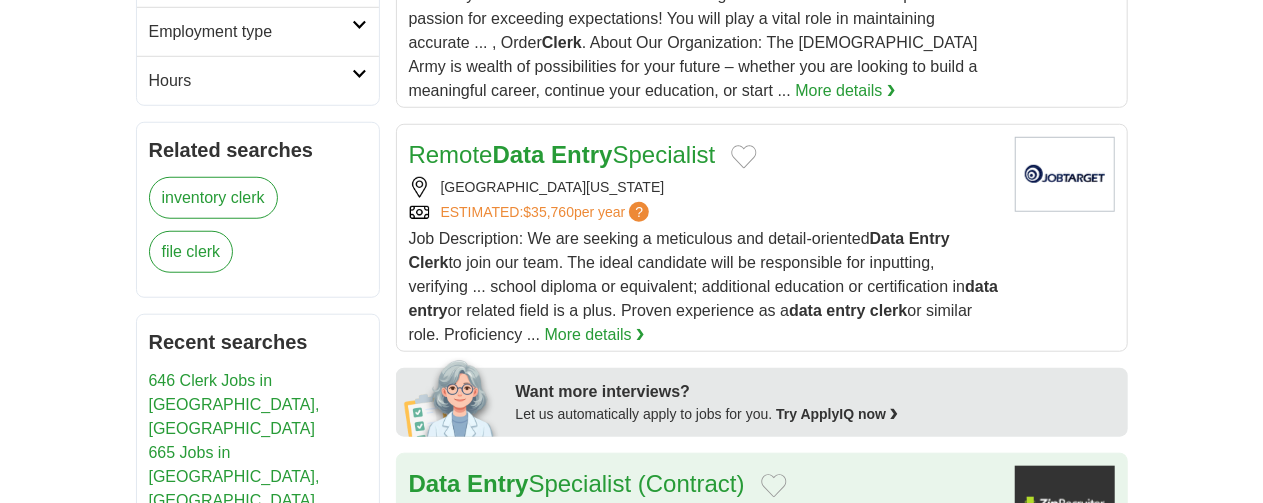 scroll, scrollTop: 800, scrollLeft: 0, axis: vertical 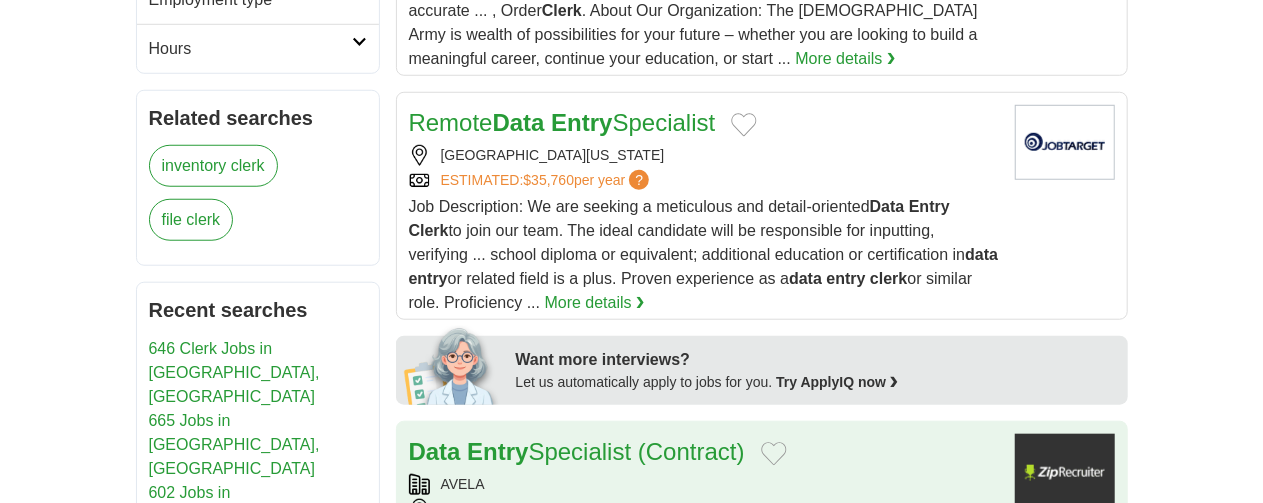 click on "$52,513" at bounding box center (548, 534) 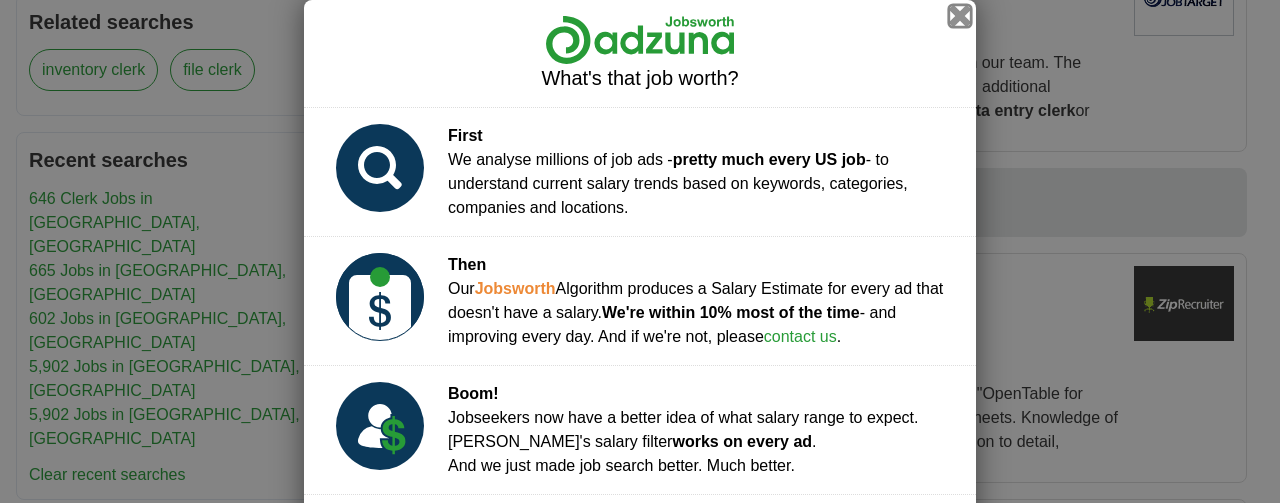 click at bounding box center [960, 16] 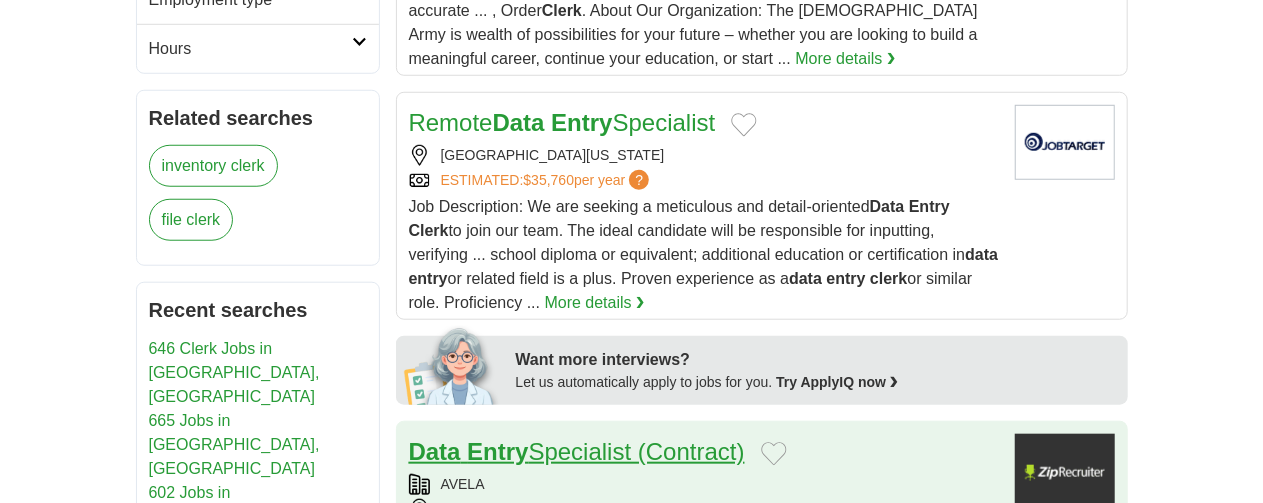 click on "Data   Entry  Specialist (Contract)" at bounding box center [577, 451] 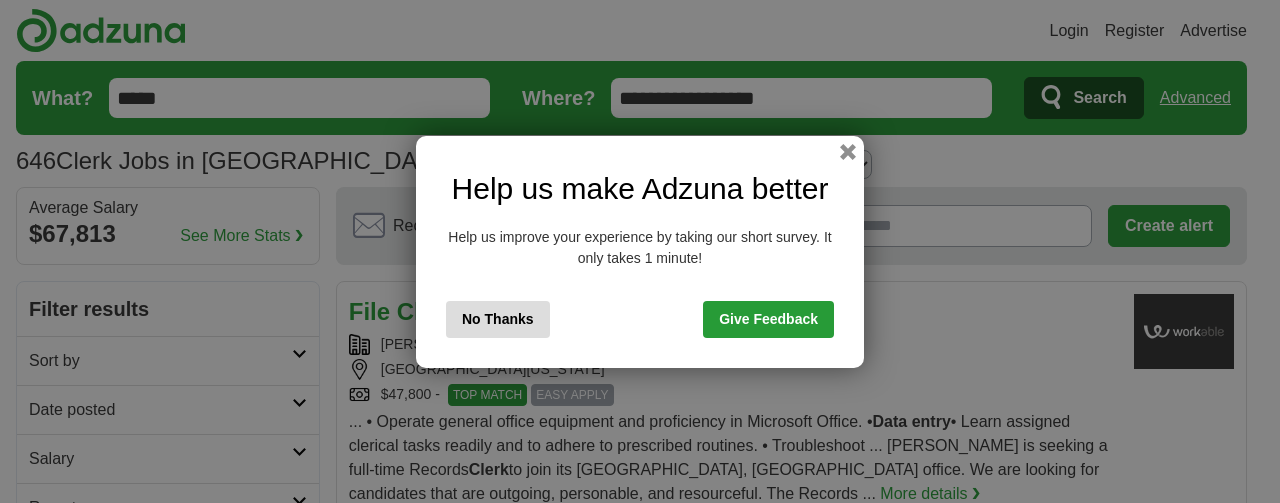 scroll, scrollTop: 0, scrollLeft: 0, axis: both 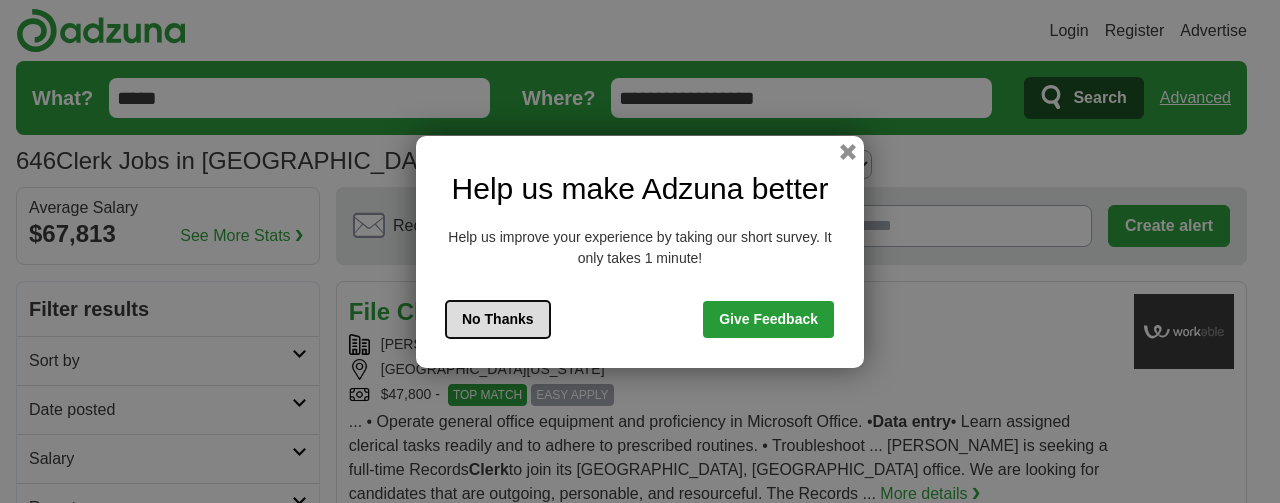 click on "No Thanks" at bounding box center [498, 319] 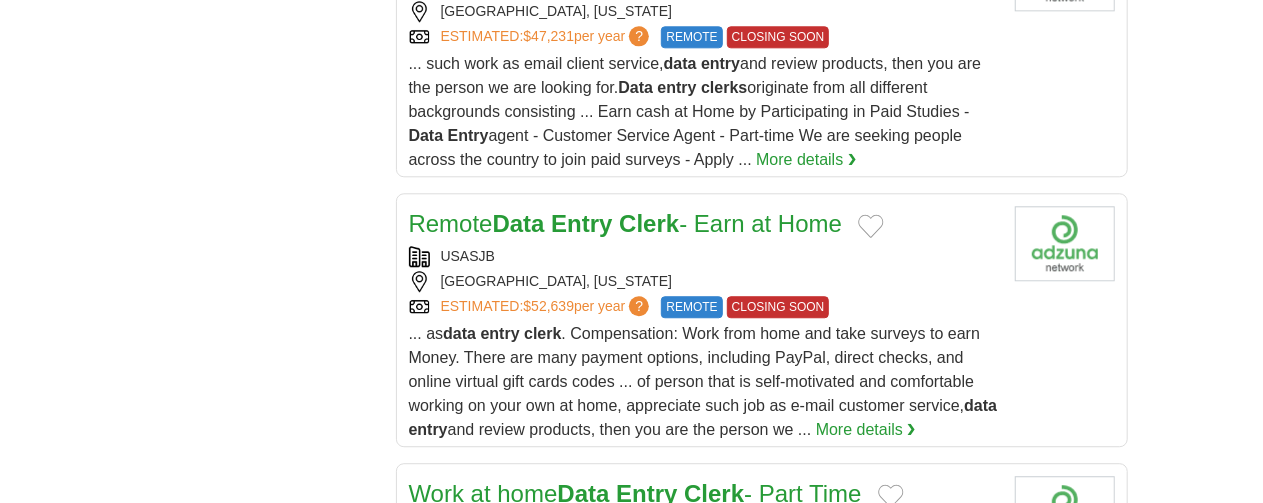 scroll, scrollTop: 2600, scrollLeft: 0, axis: vertical 